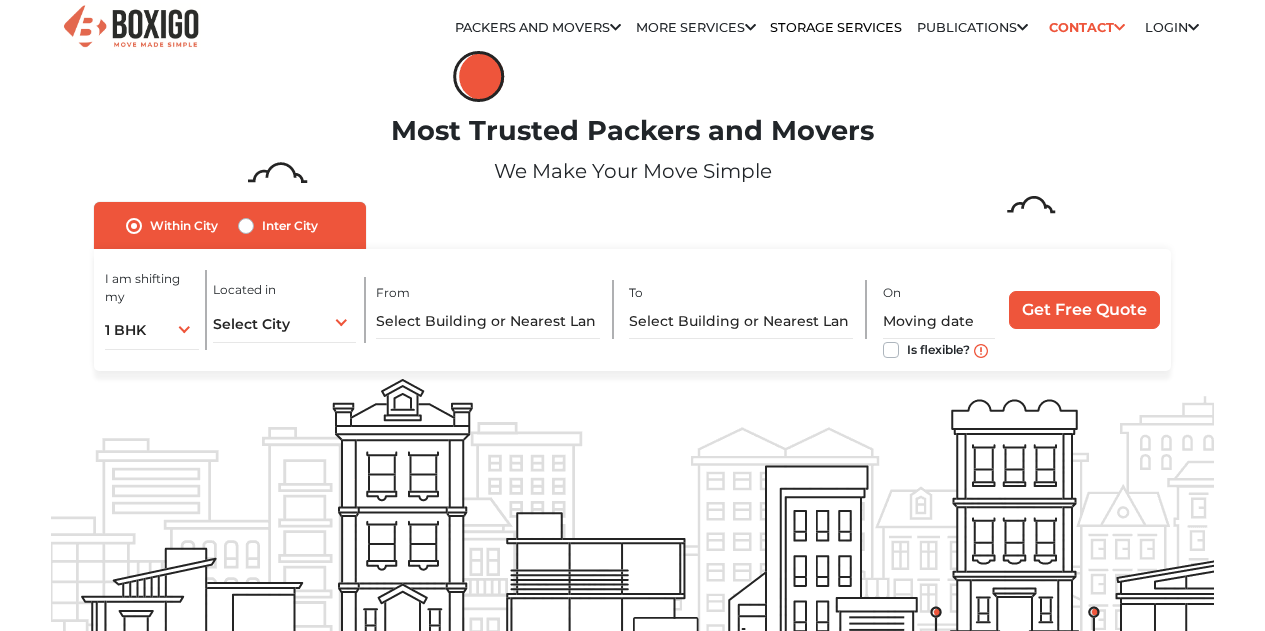 scroll, scrollTop: 0, scrollLeft: 0, axis: both 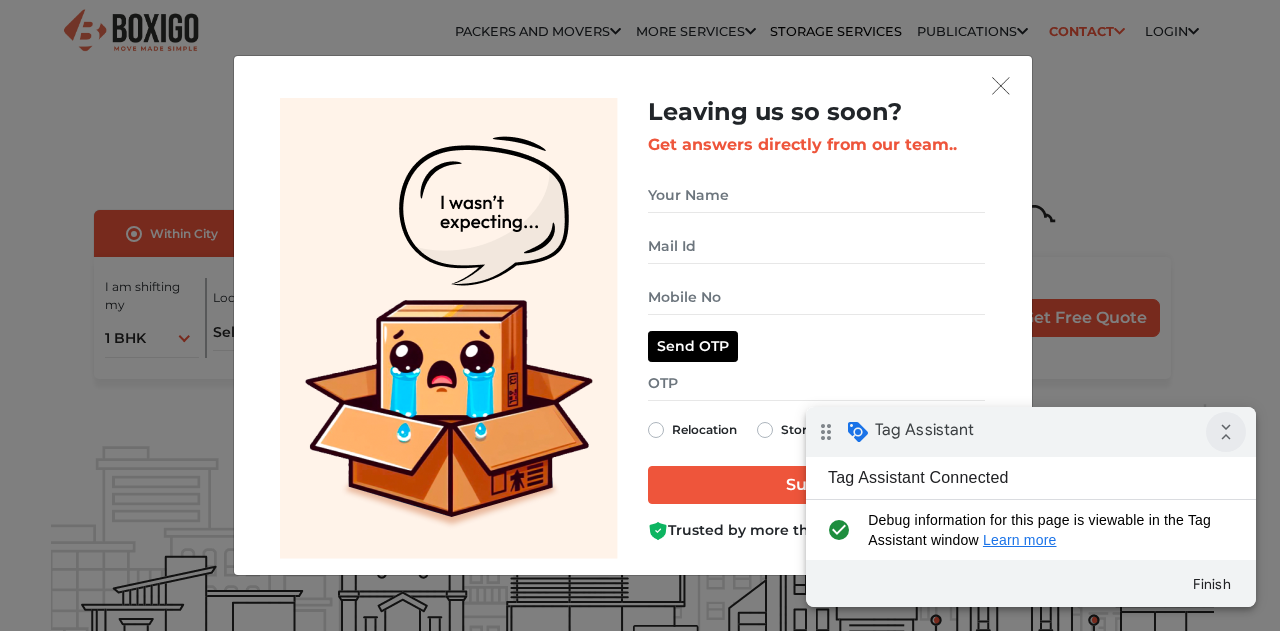 click on "collapse_all" at bounding box center [1226, 432] 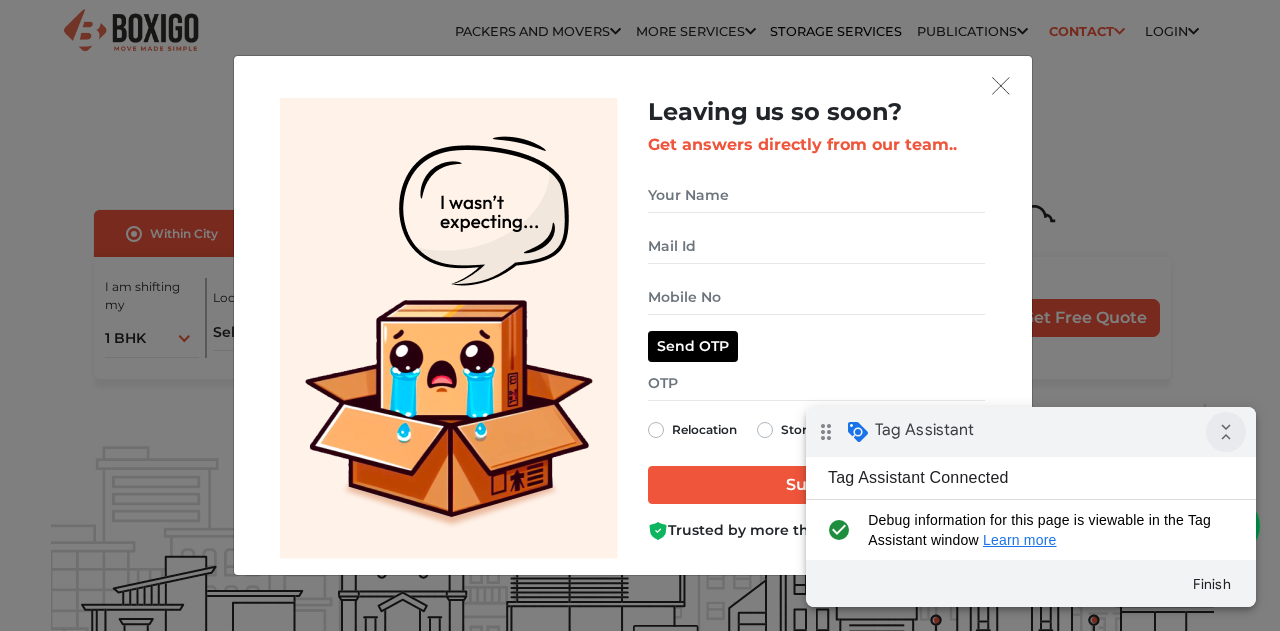 scroll, scrollTop: 0, scrollLeft: 0, axis: both 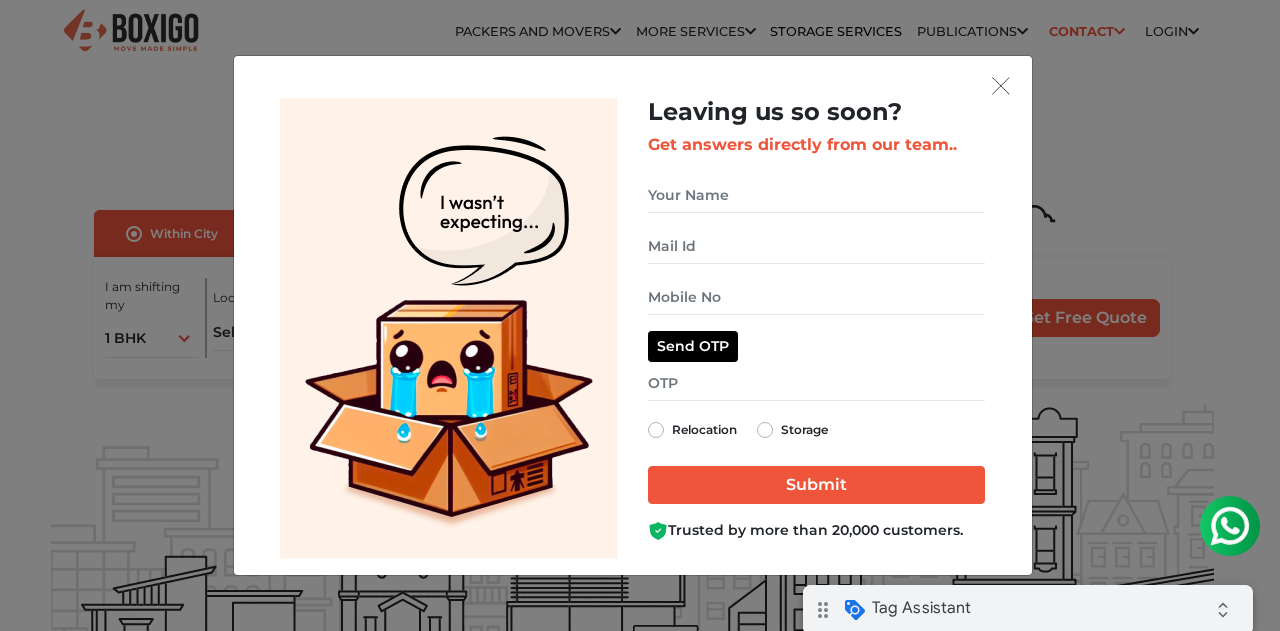 click on "drag_indicator Tag Assistant  expand_all" at bounding box center (1028, 610) 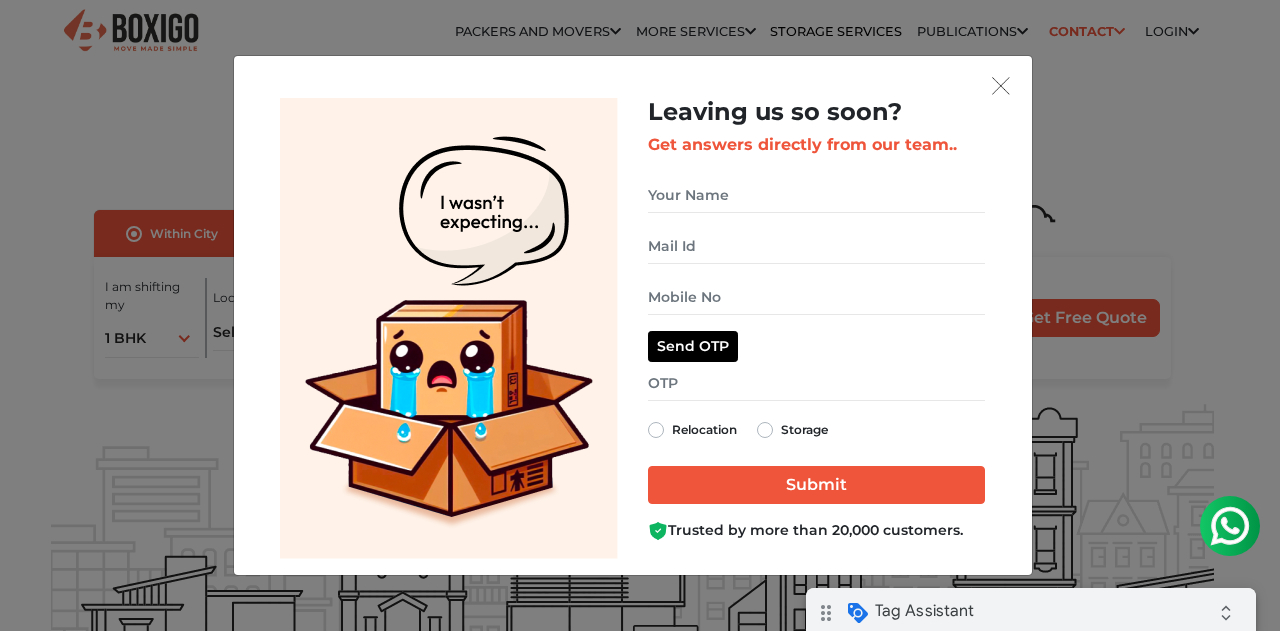 click on "Storage" at bounding box center (804, 430) 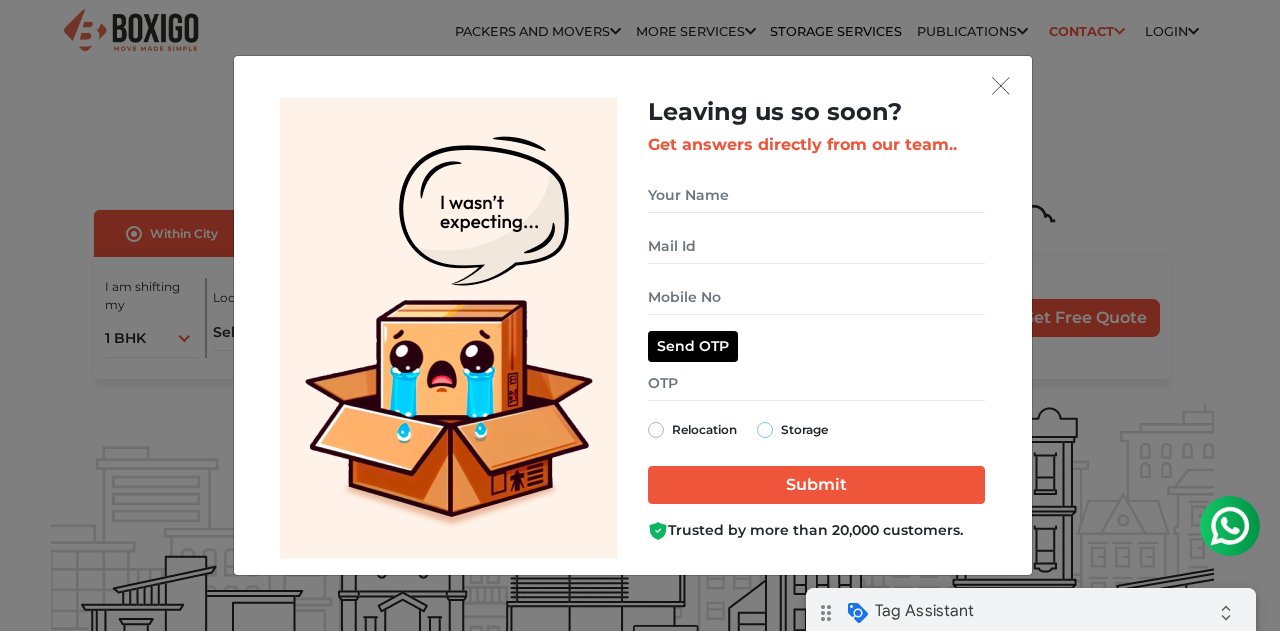 click on "Storage" at bounding box center (765, 428) 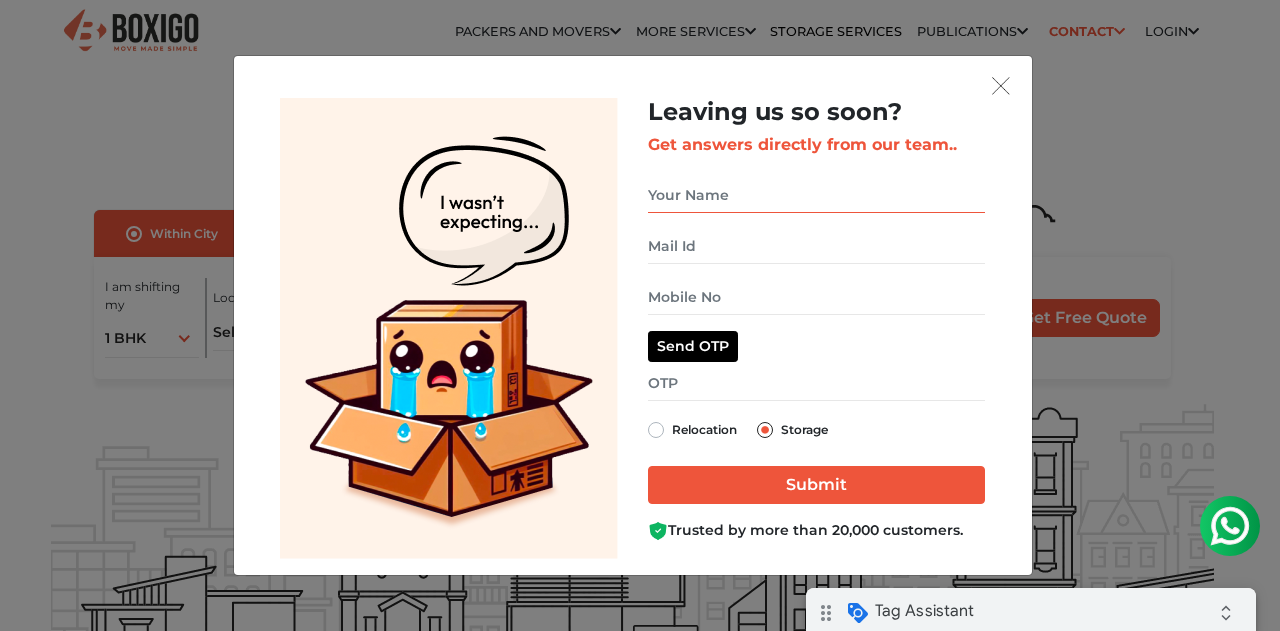 click at bounding box center [816, 195] 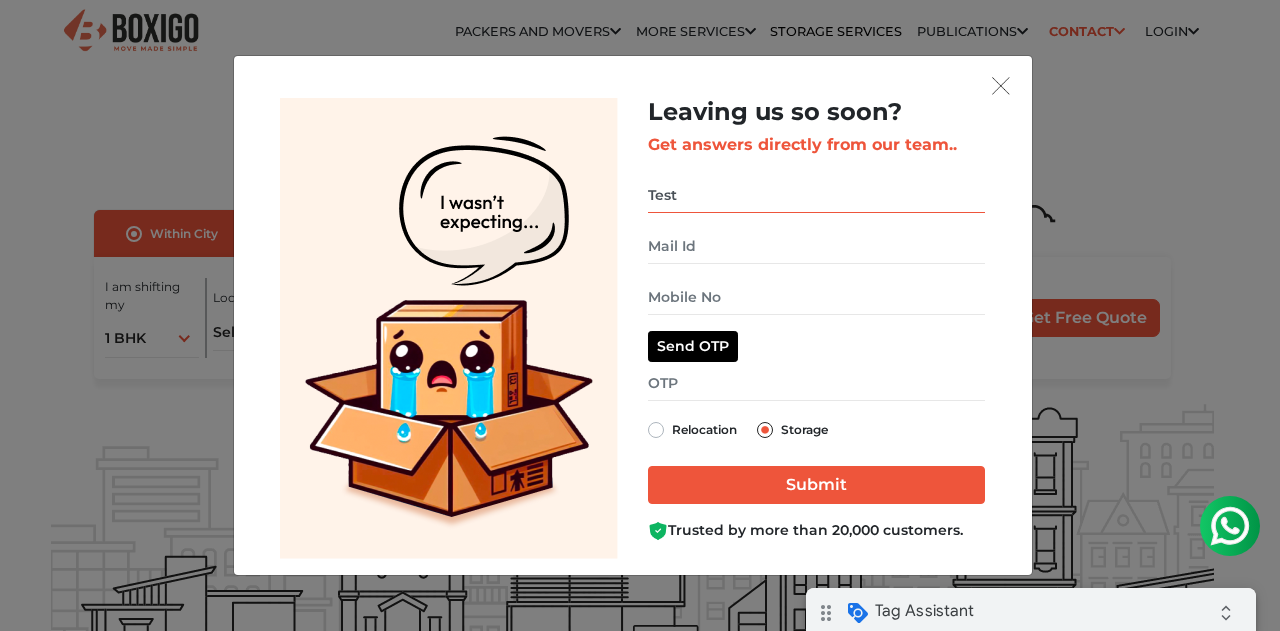 type on "Test" 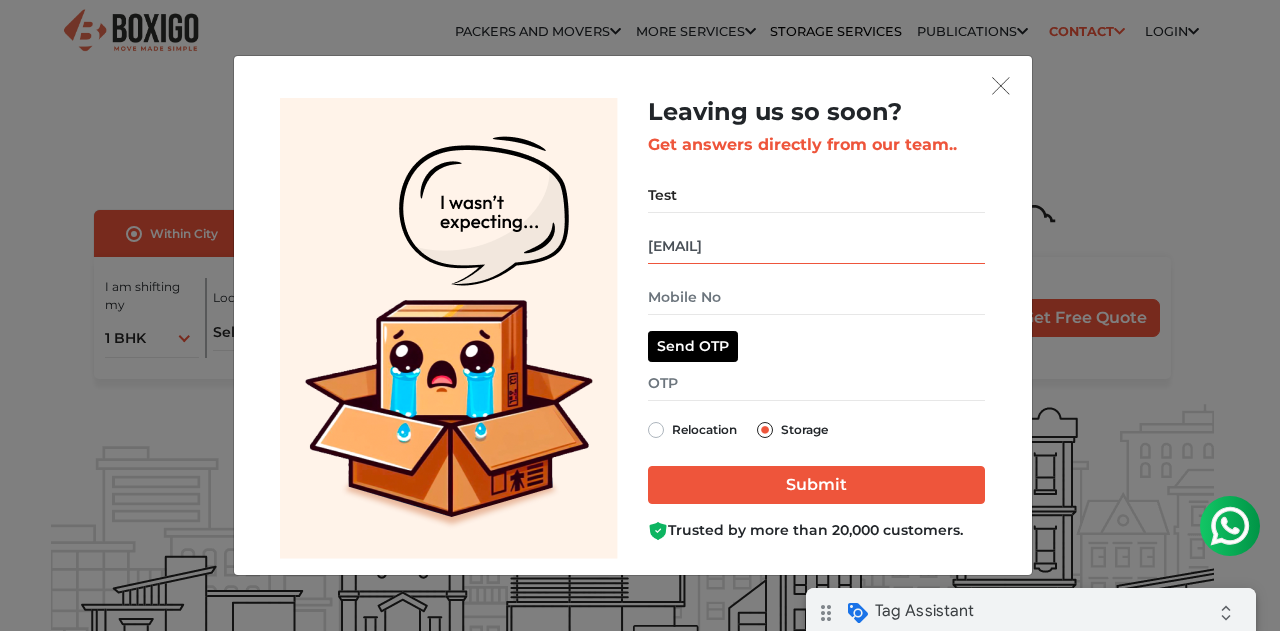 type on "testing@gmail.com" 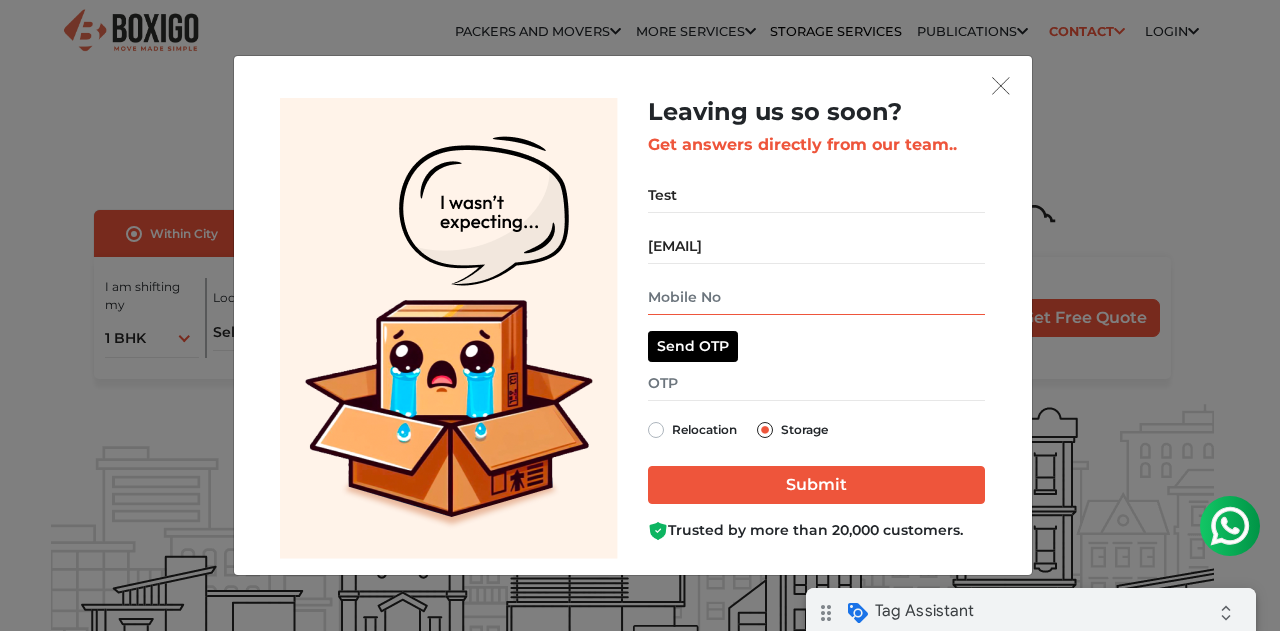 type on "8884612400" 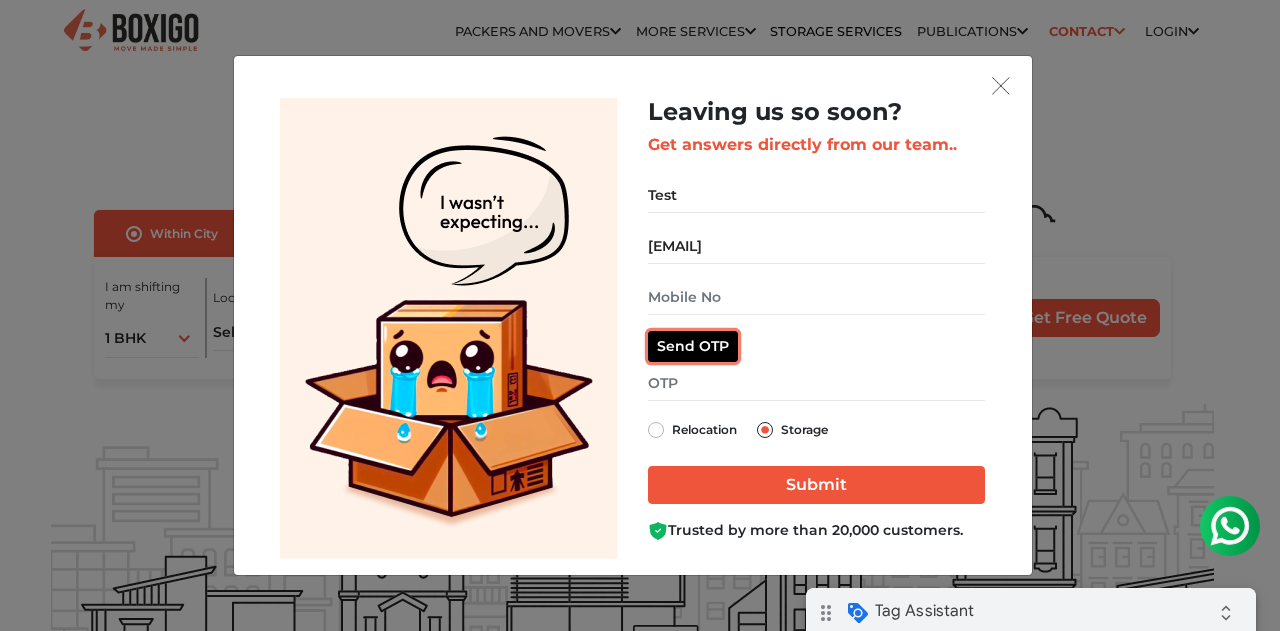 click on "Send OTP" at bounding box center [693, 346] 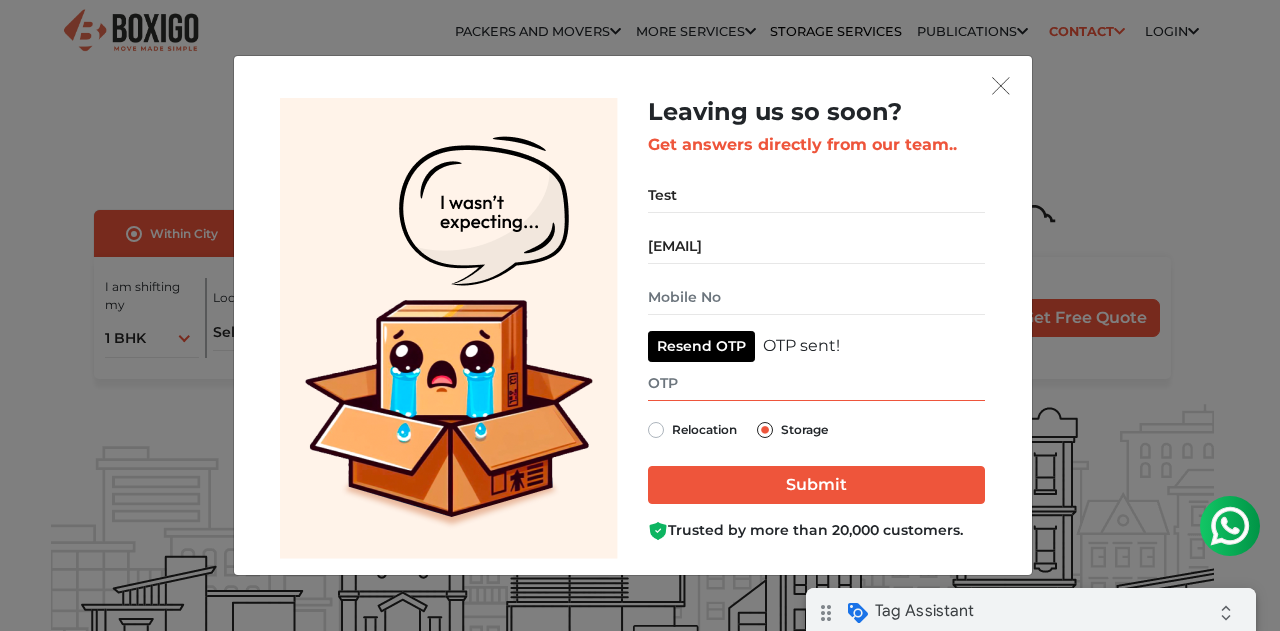 click at bounding box center (816, 383) 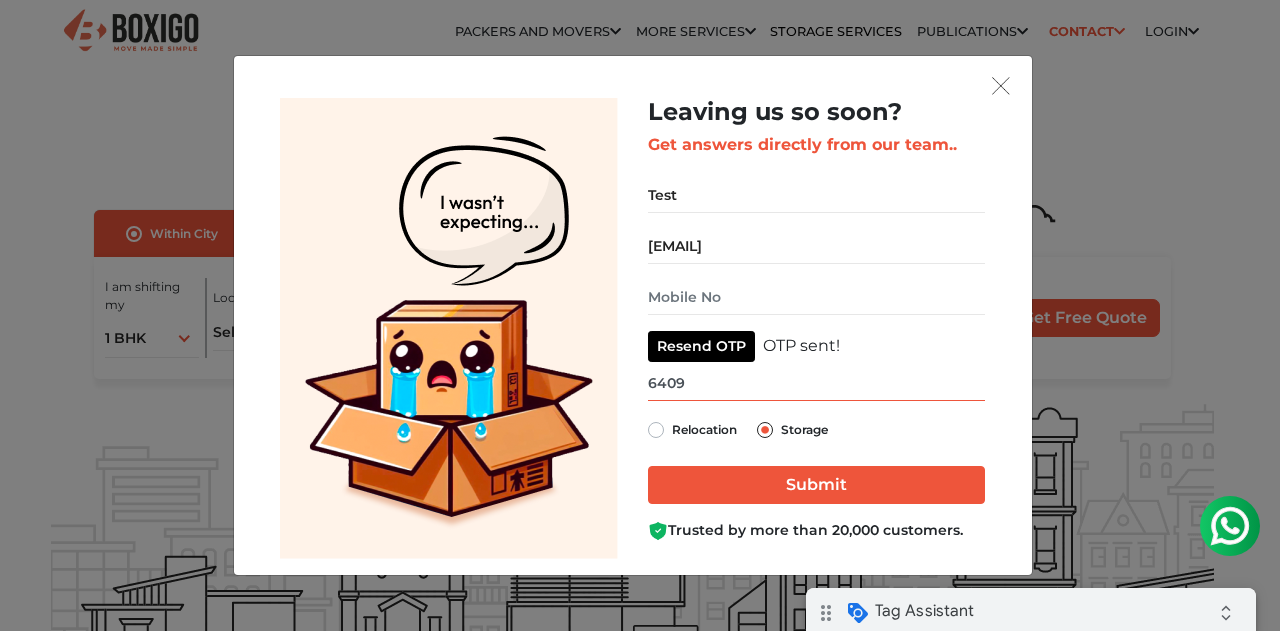 type on "6409" 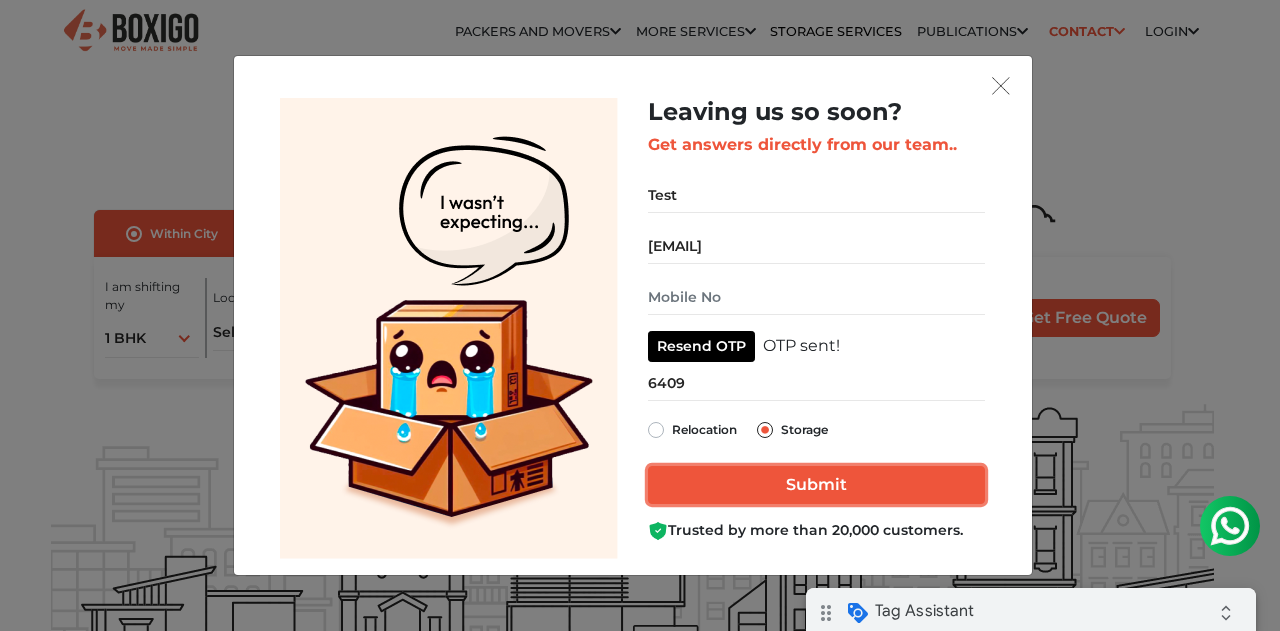 click on "Submit" at bounding box center (816, 485) 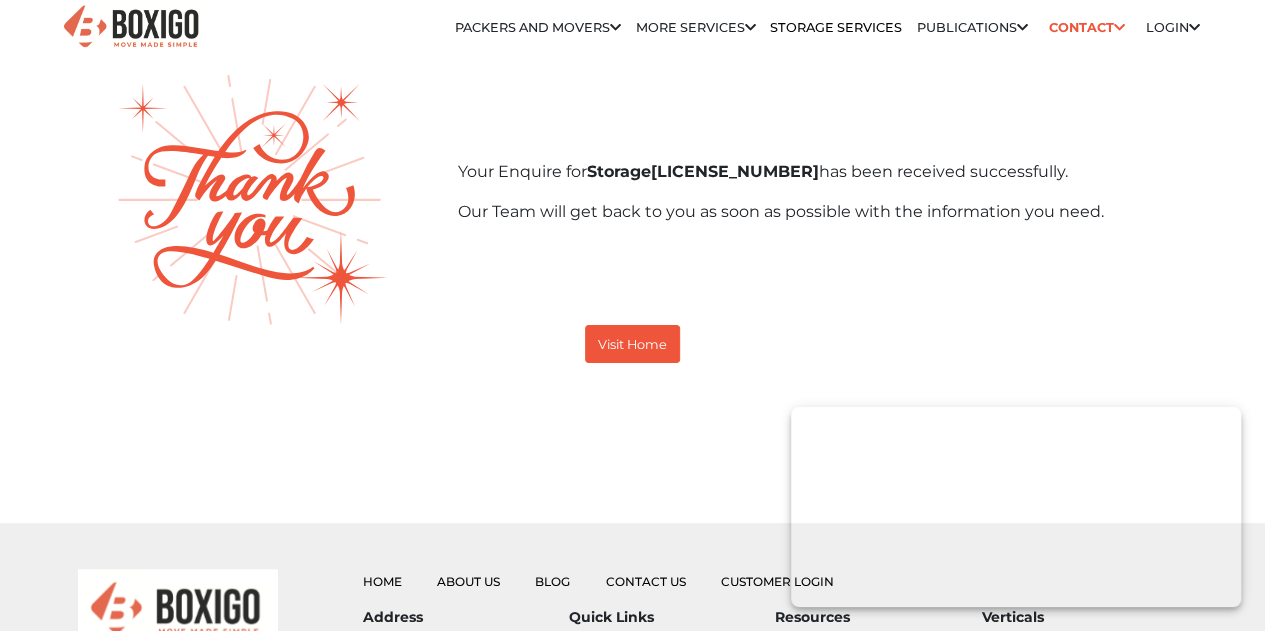 scroll, scrollTop: 0, scrollLeft: 0, axis: both 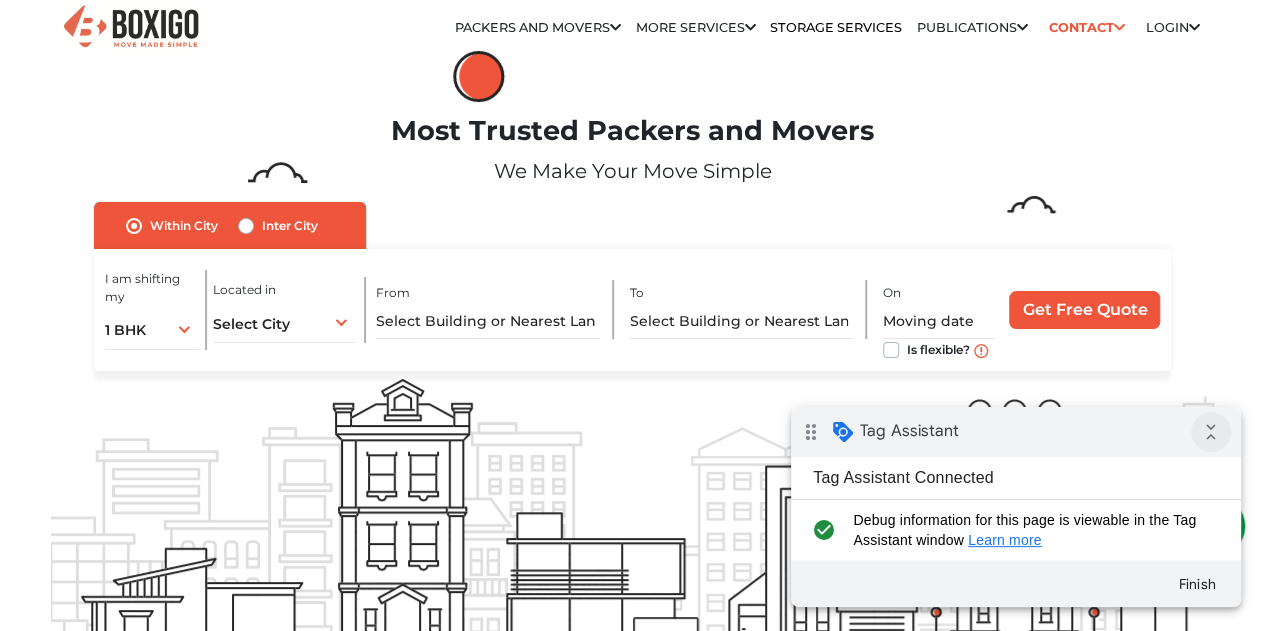 click on "collapse_all" at bounding box center [1211, 432] 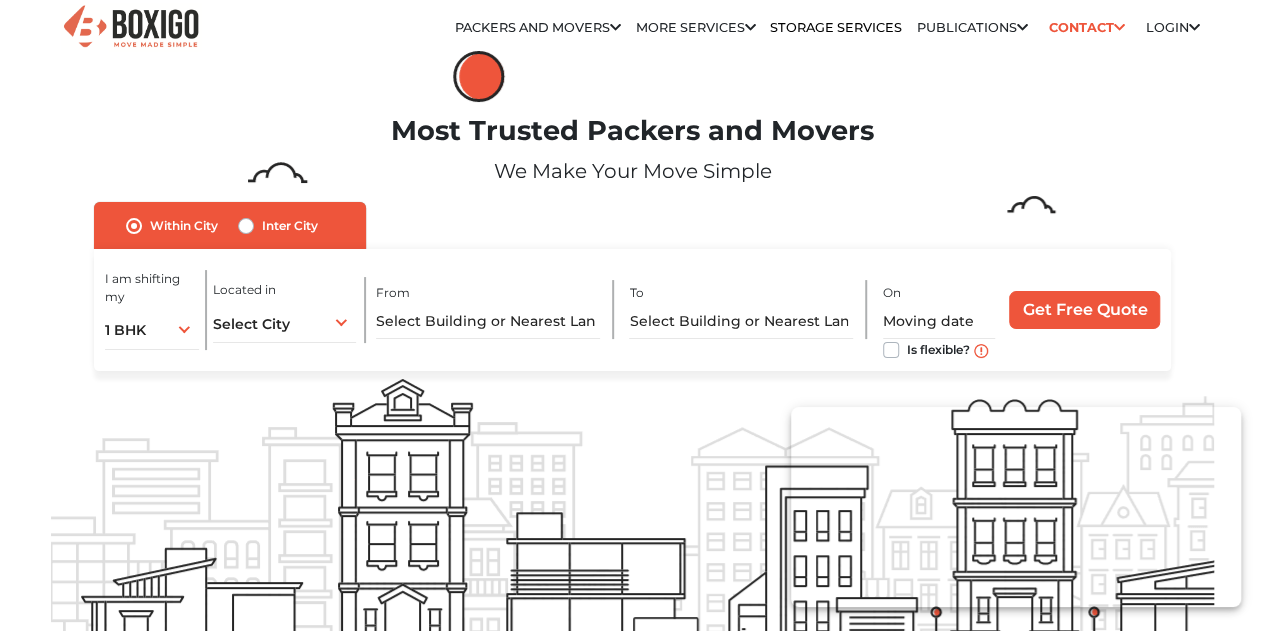 scroll, scrollTop: 0, scrollLeft: 0, axis: both 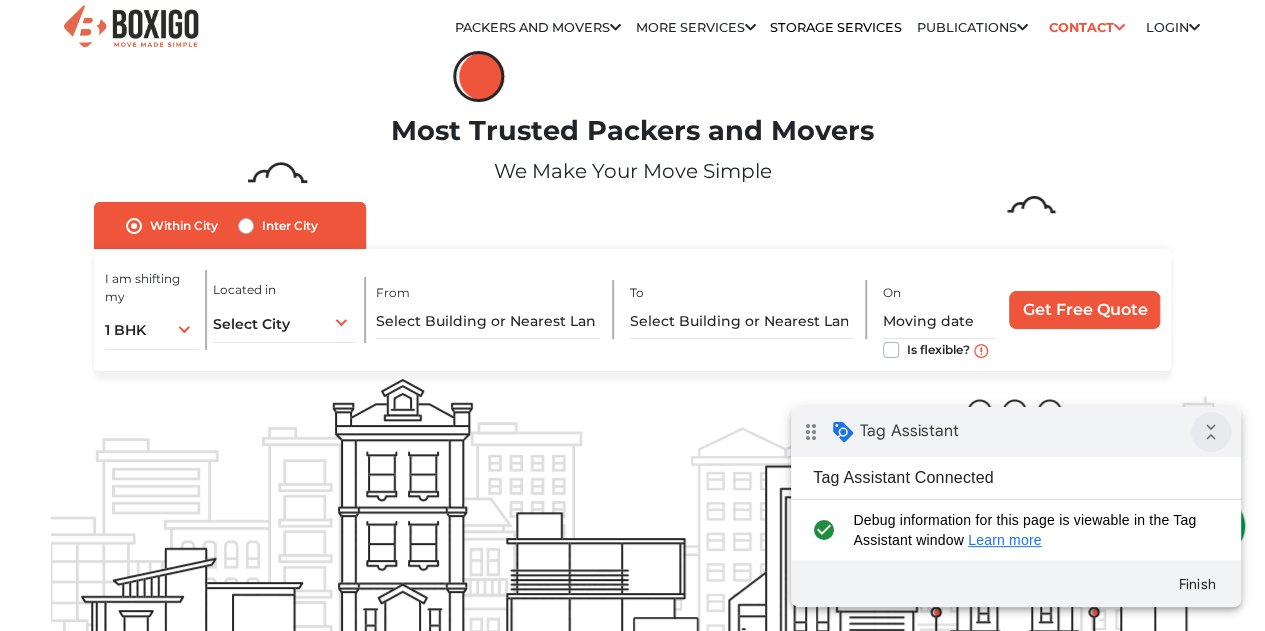 click on "collapse_all" at bounding box center (1211, 432) 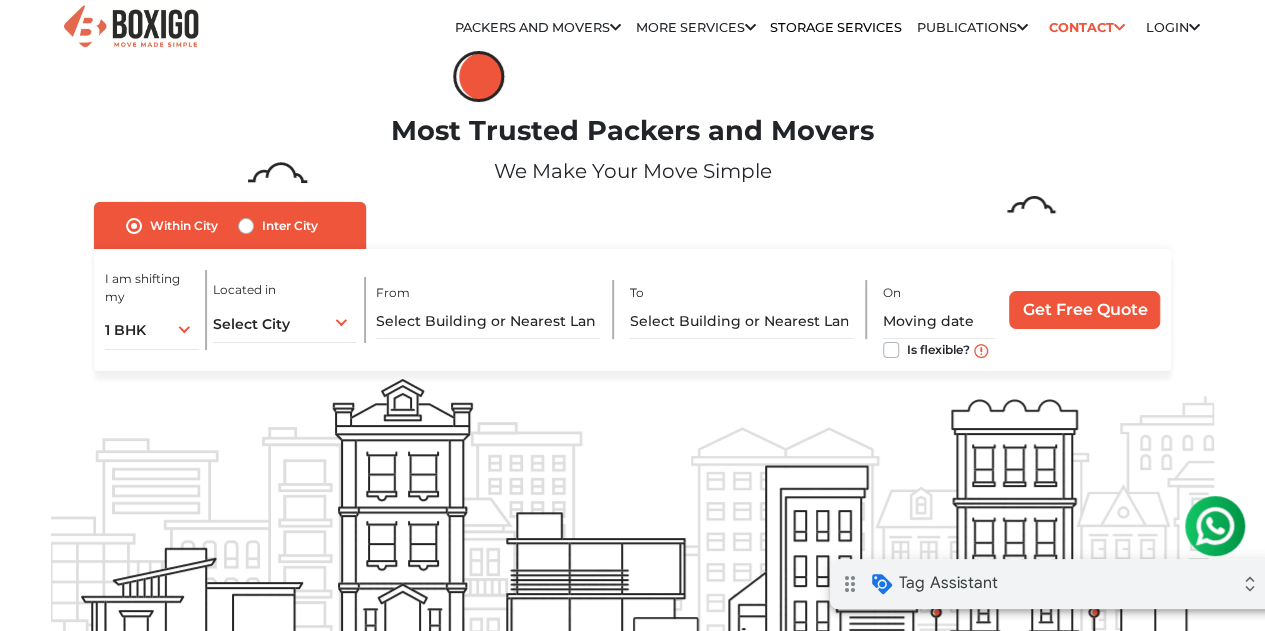 click on "drag_indicator Tag Assistant  expand_all" at bounding box center (1055, 584) 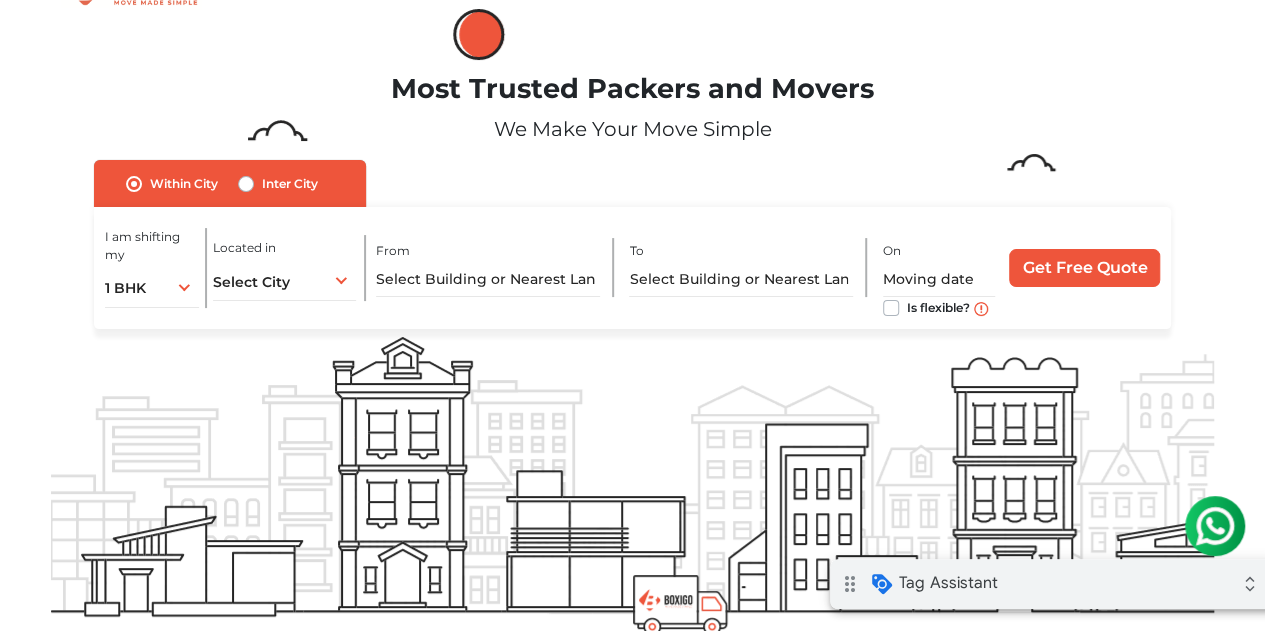scroll, scrollTop: 0, scrollLeft: 0, axis: both 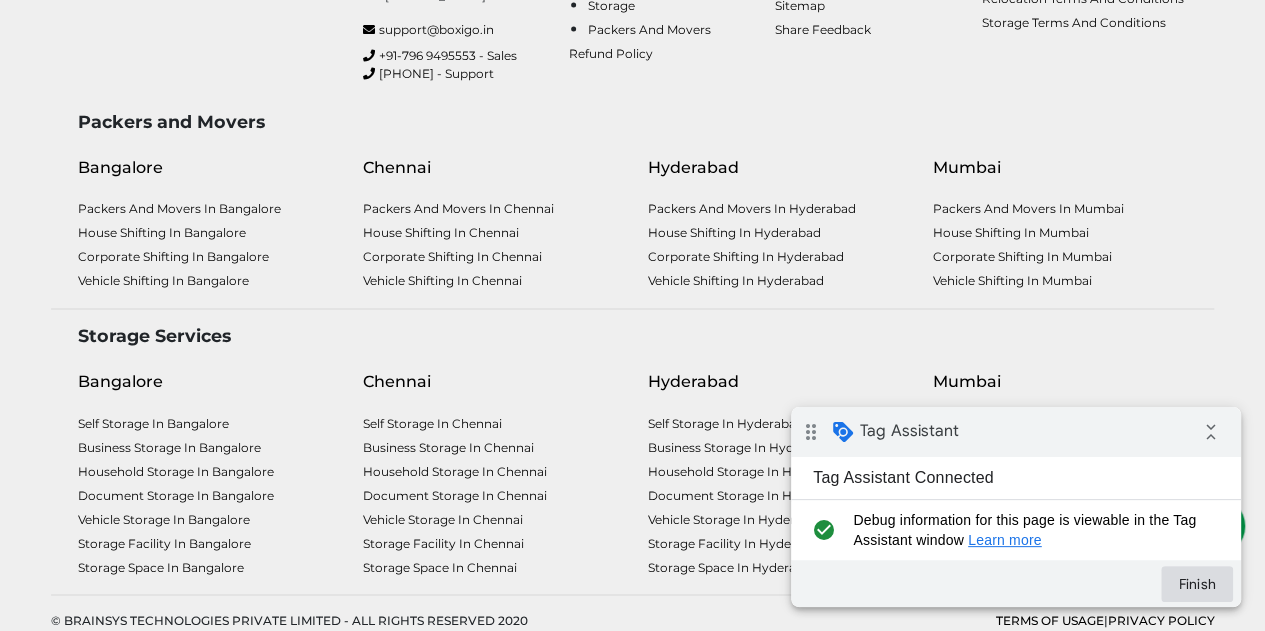 click on "Finish" at bounding box center (1197, 584) 